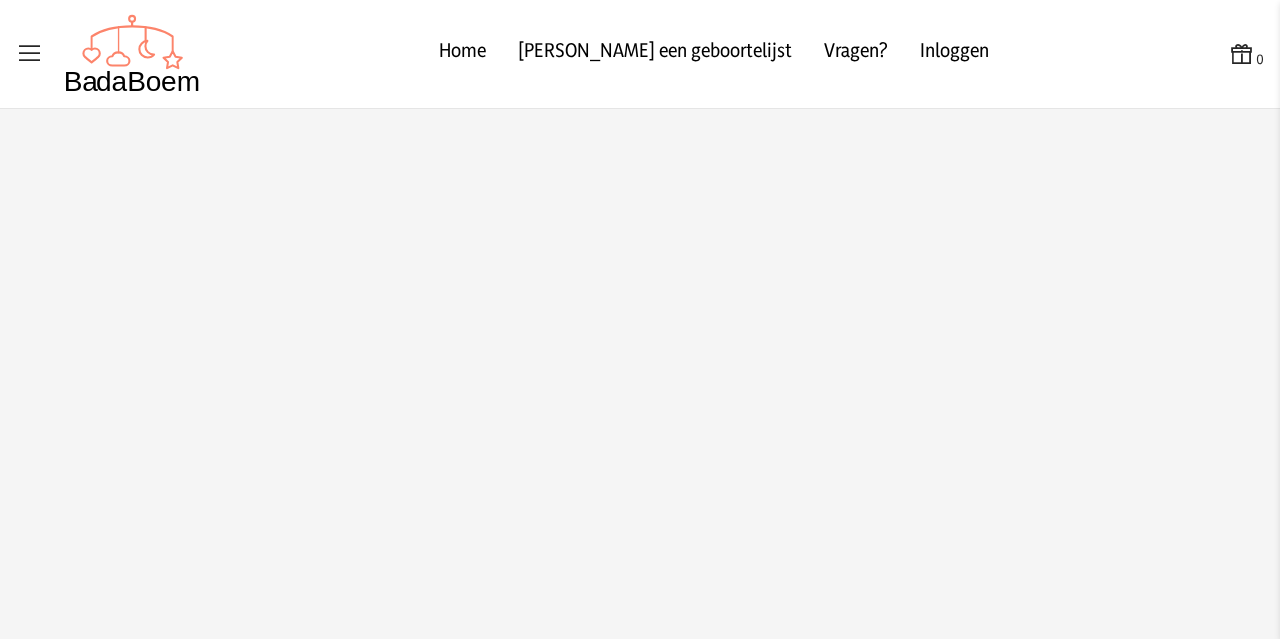 scroll, scrollTop: 0, scrollLeft: 0, axis: both 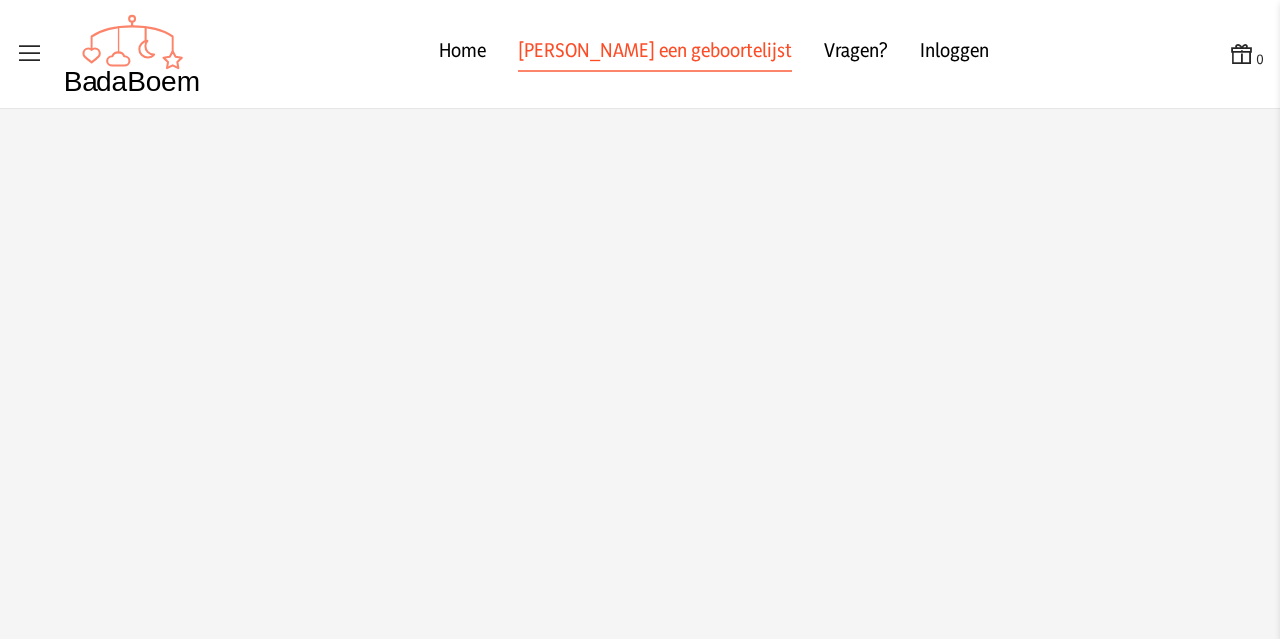 click on "[PERSON_NAME] een geboortelijst" at bounding box center (655, 54) 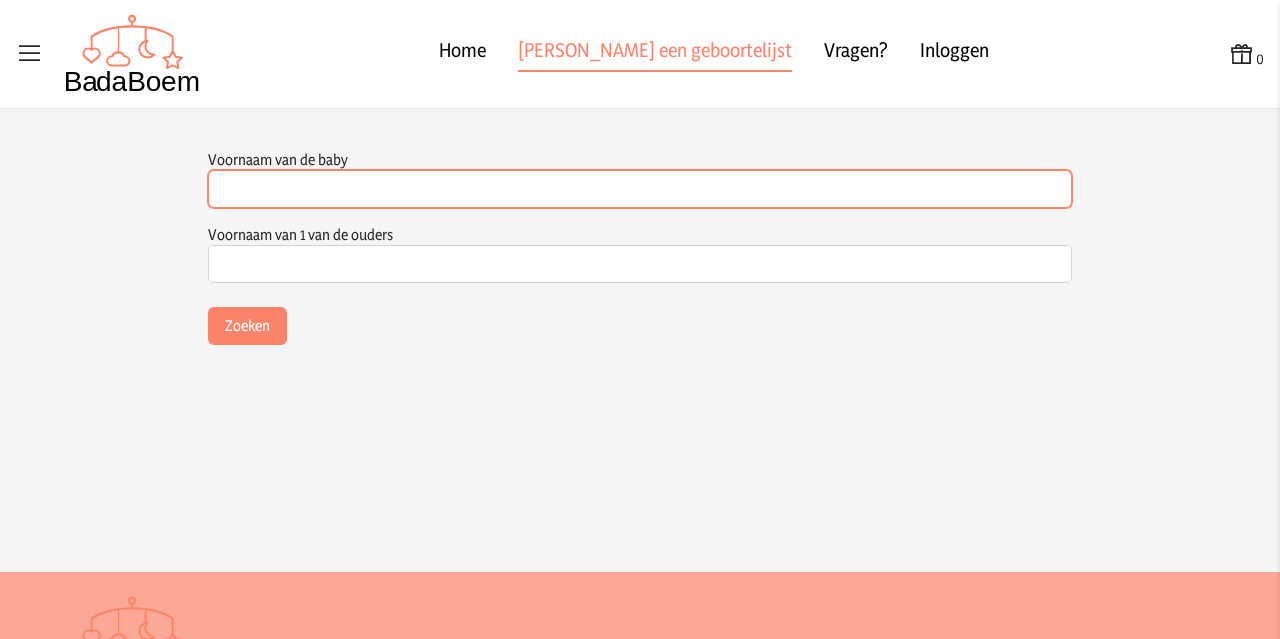 click on "Voornaam van de baby" at bounding box center [640, 189] 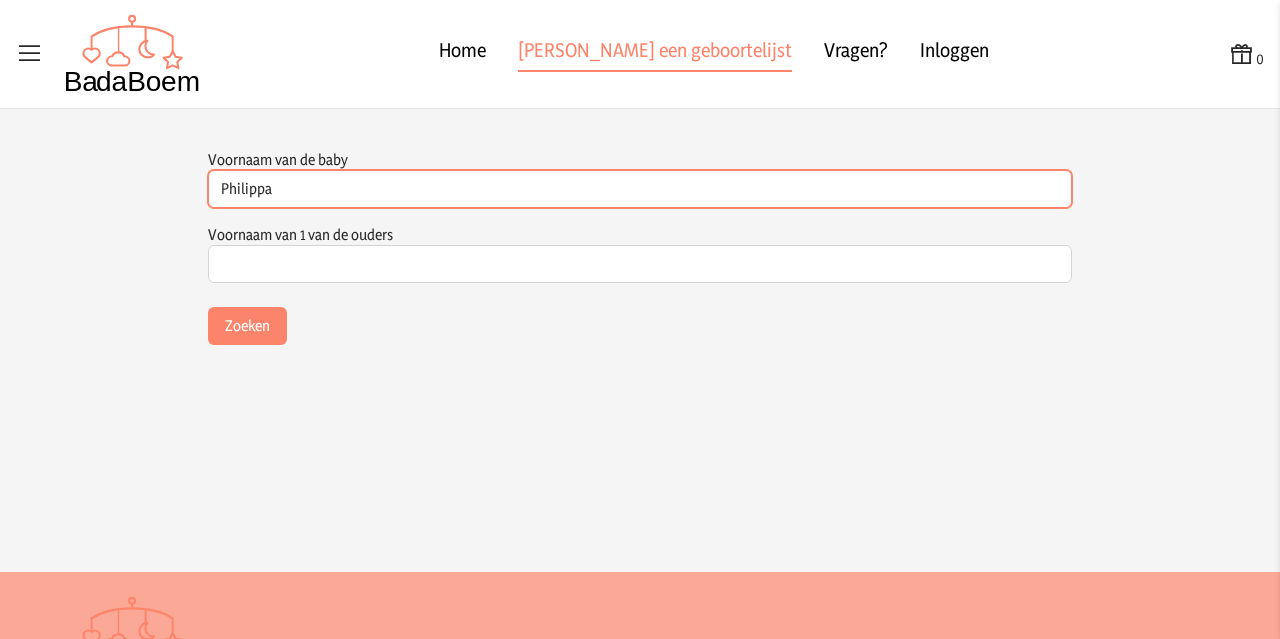 type on "Philippa" 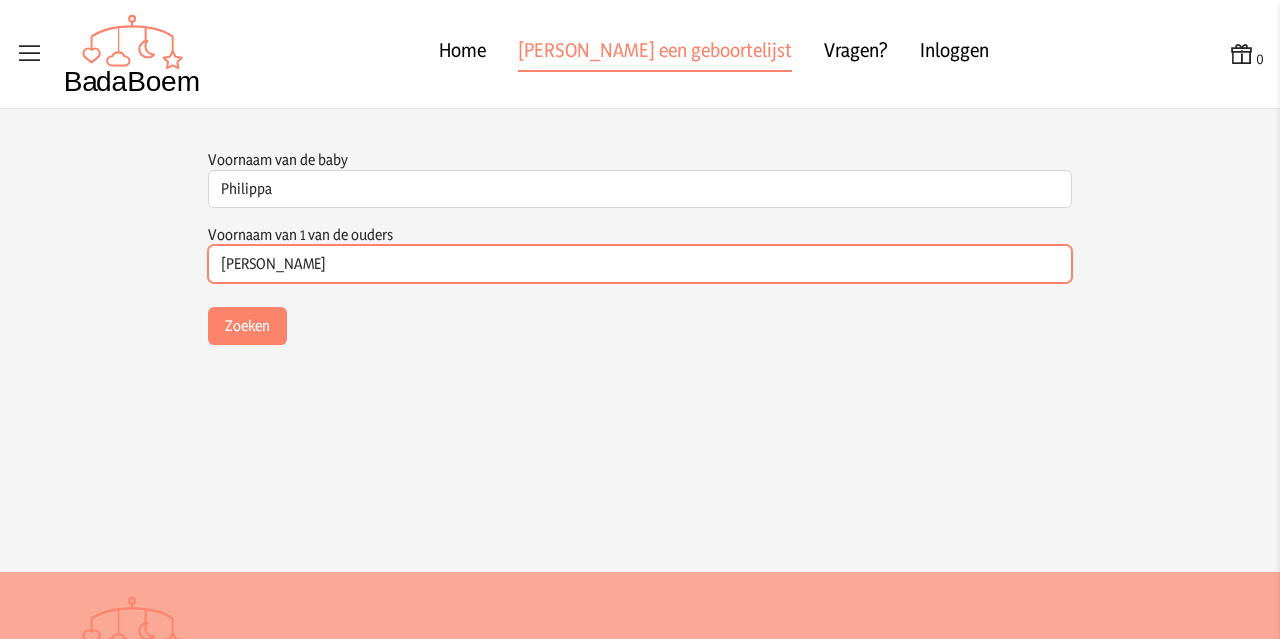 type on "[PERSON_NAME]" 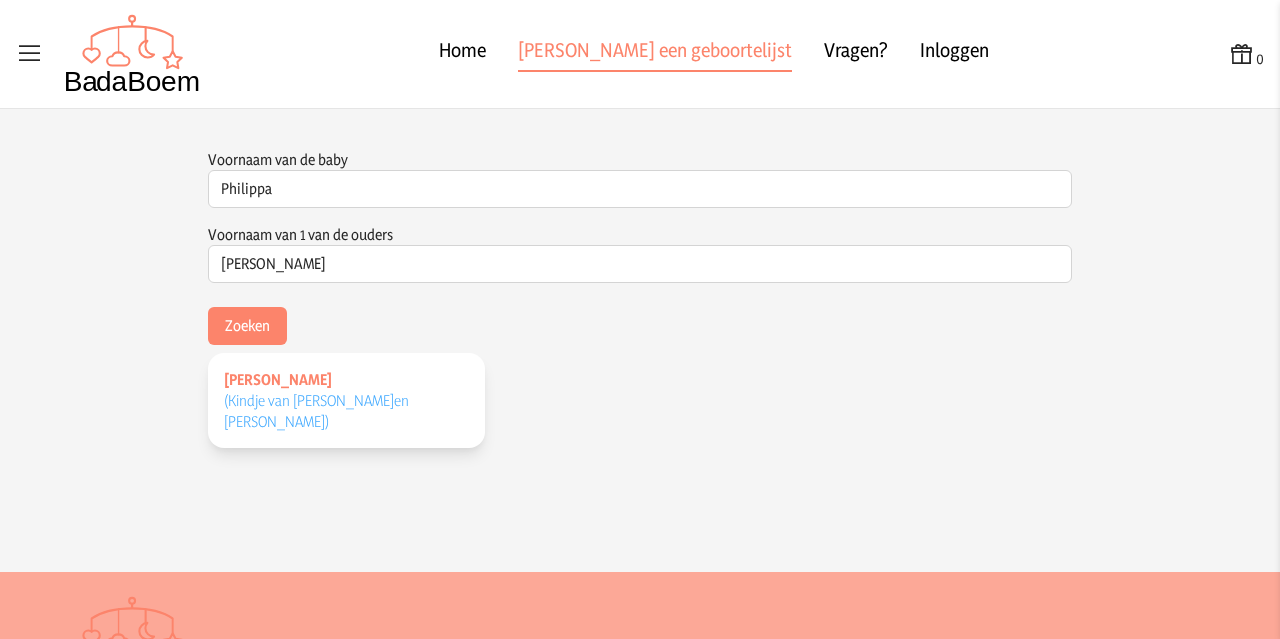 click on "[PERSON_NAME]" 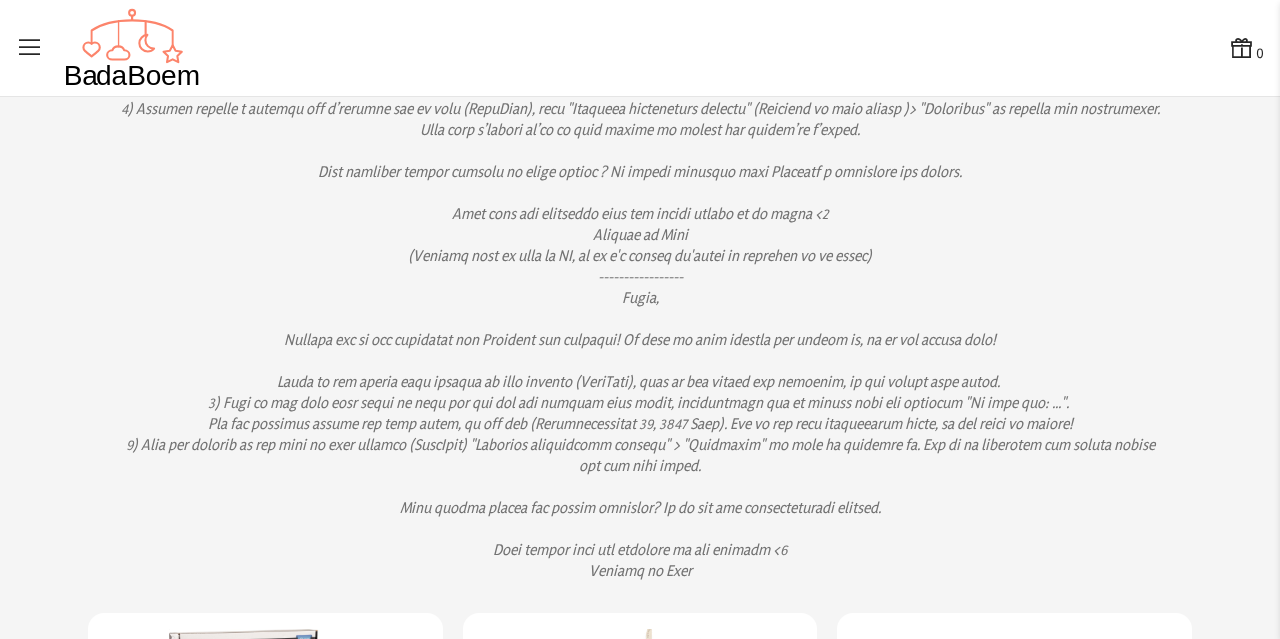scroll, scrollTop: 323, scrollLeft: 0, axis: vertical 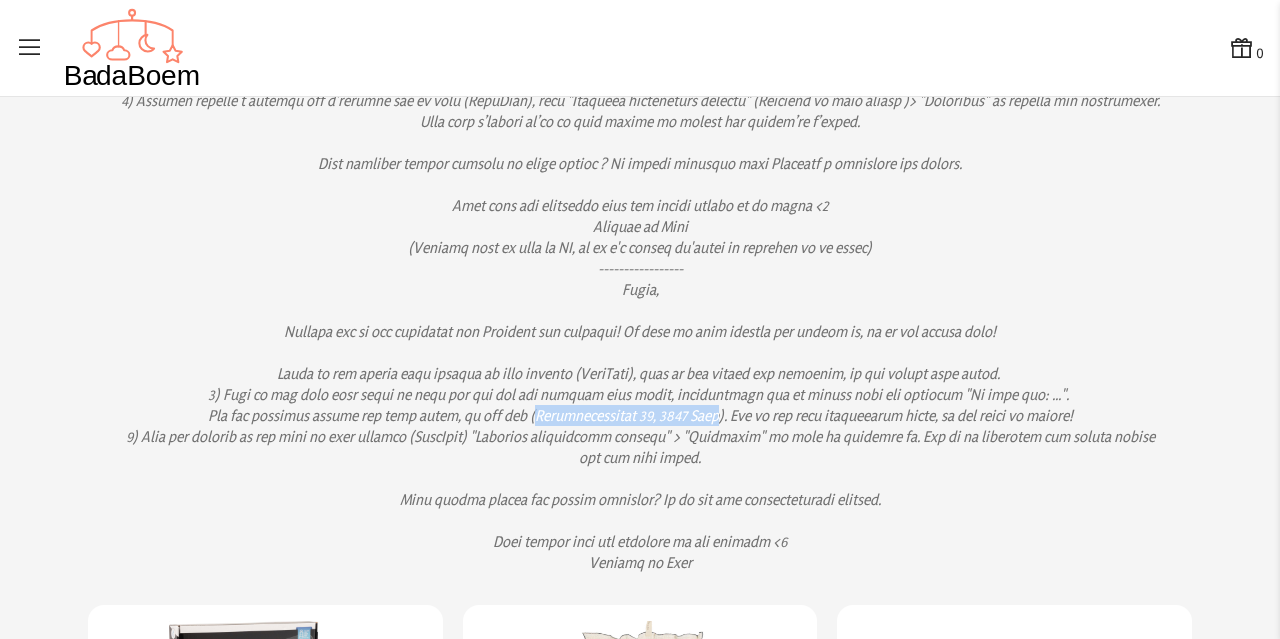 drag, startPoint x: 697, startPoint y: 417, endPoint x: 512, endPoint y: 411, distance: 185.09727 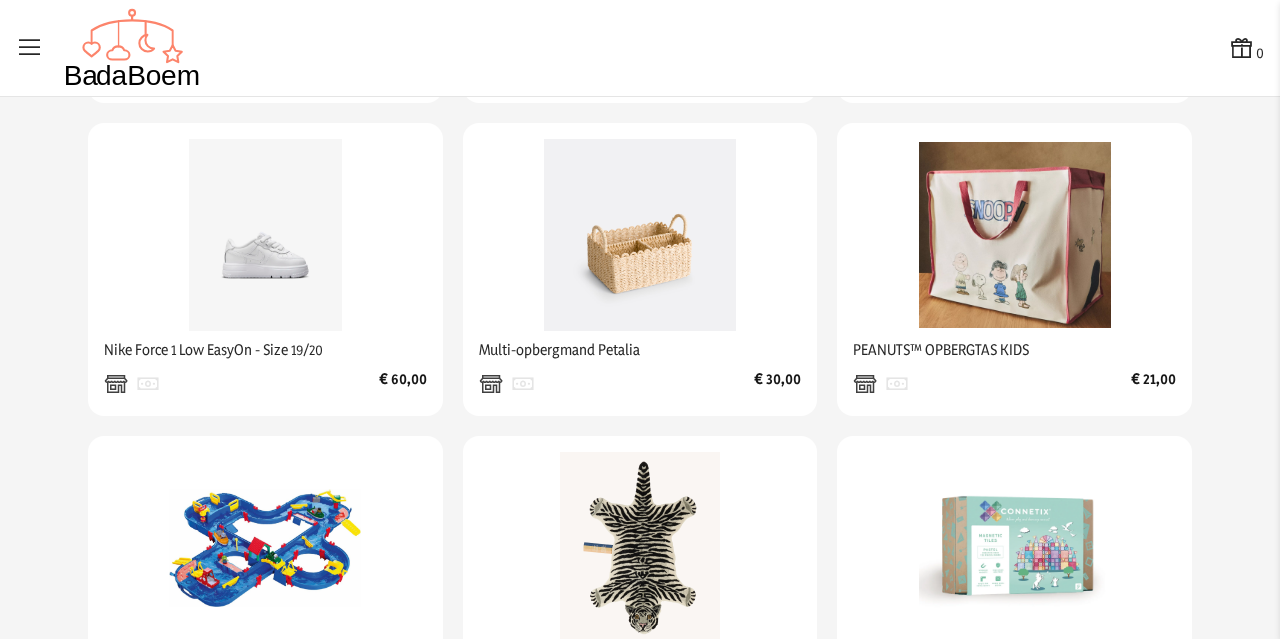 scroll, scrollTop: 2434, scrollLeft: 0, axis: vertical 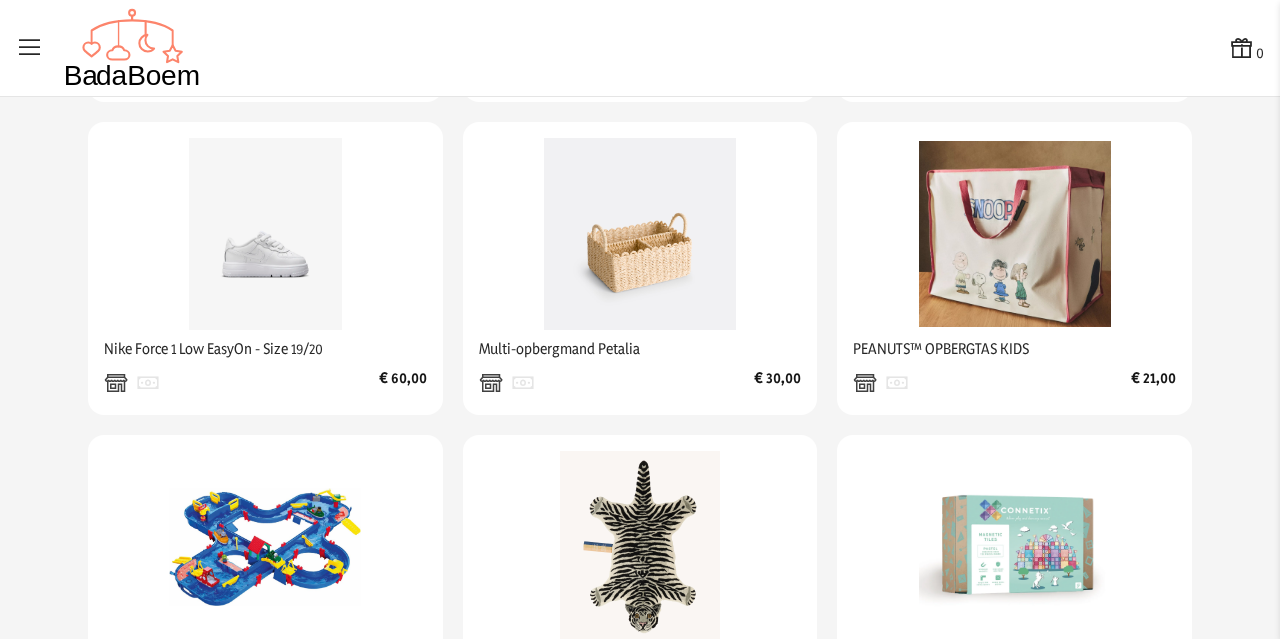 drag, startPoint x: 563, startPoint y: 346, endPoint x: 459, endPoint y: 434, distance: 136.23509 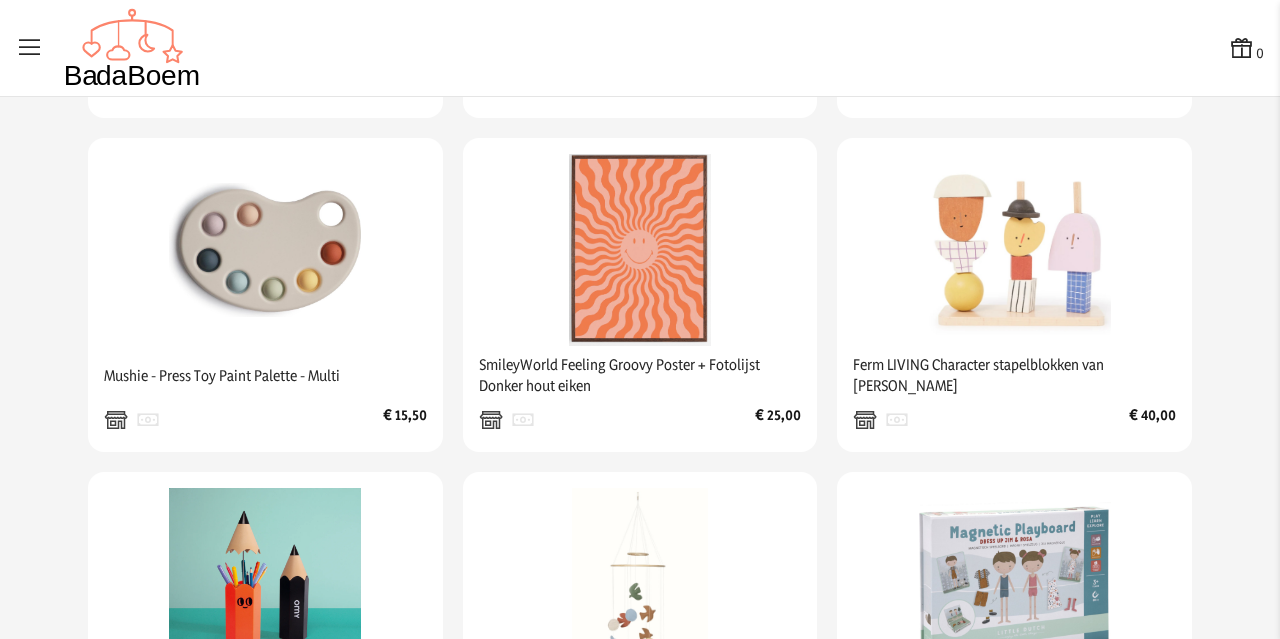 scroll, scrollTop: 1422, scrollLeft: 0, axis: vertical 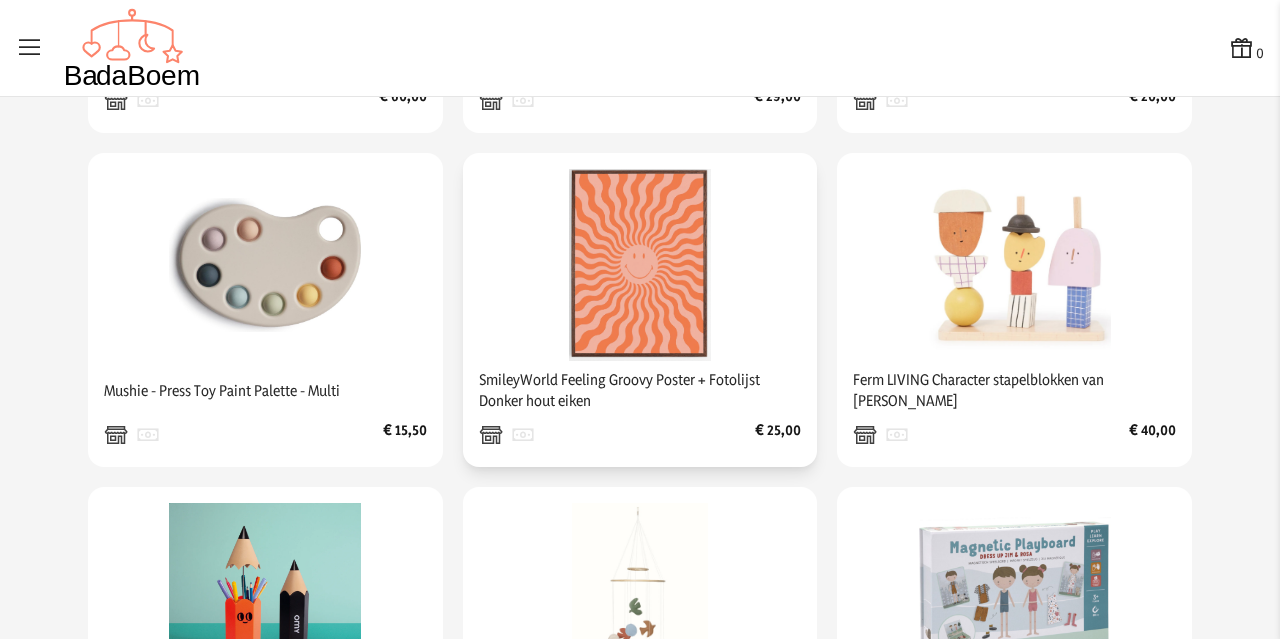 click 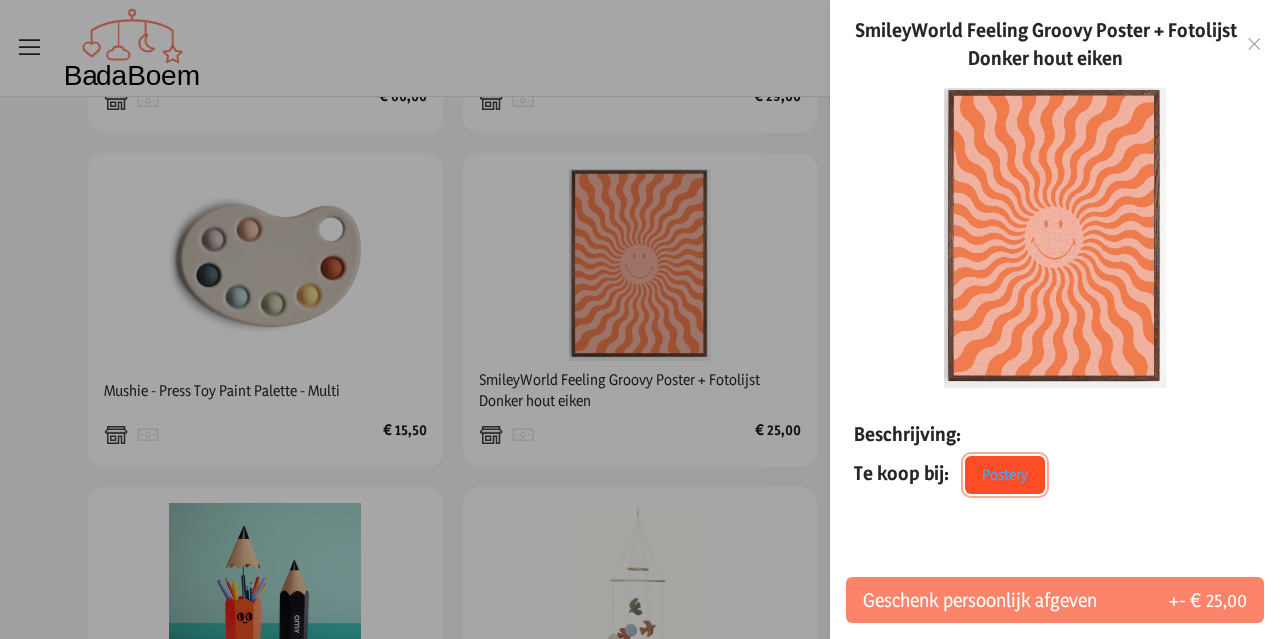 click on "Postery" at bounding box center [1005, 475] 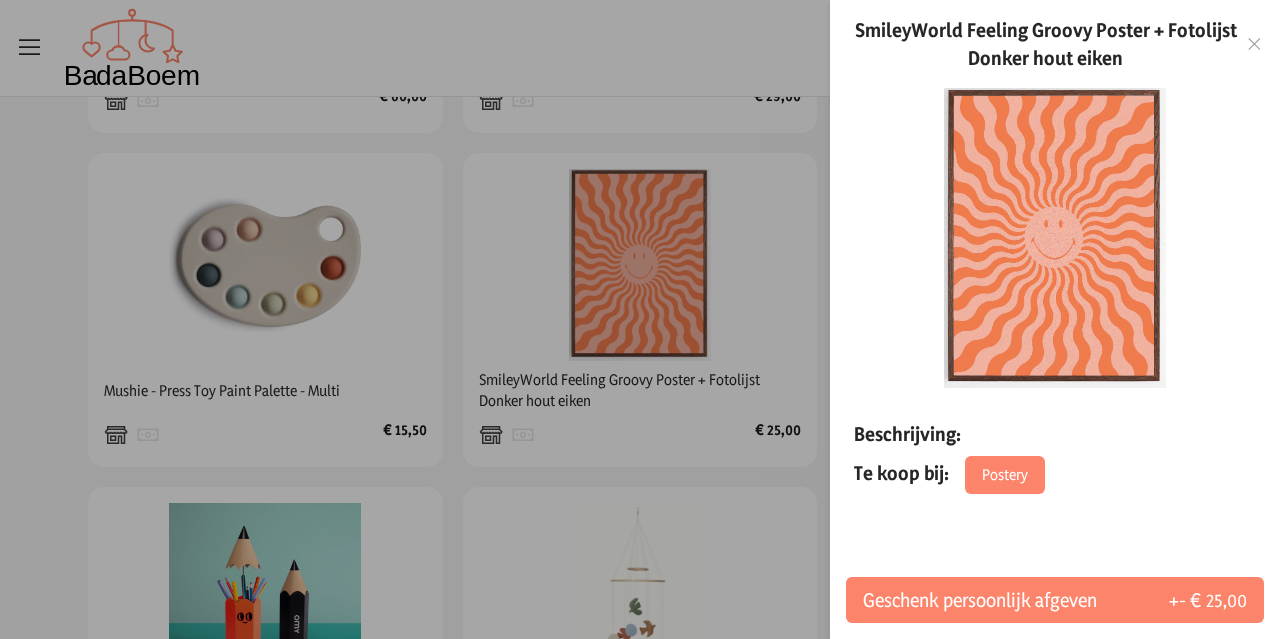 click at bounding box center (1254, 44) 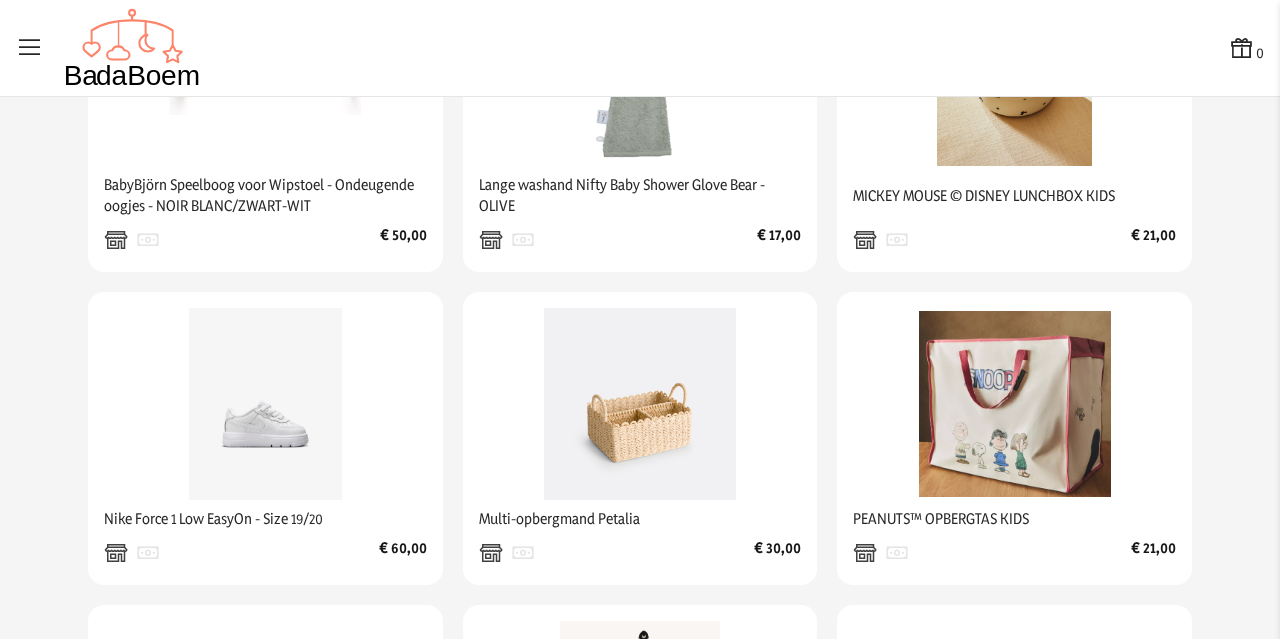scroll, scrollTop: 2273, scrollLeft: 0, axis: vertical 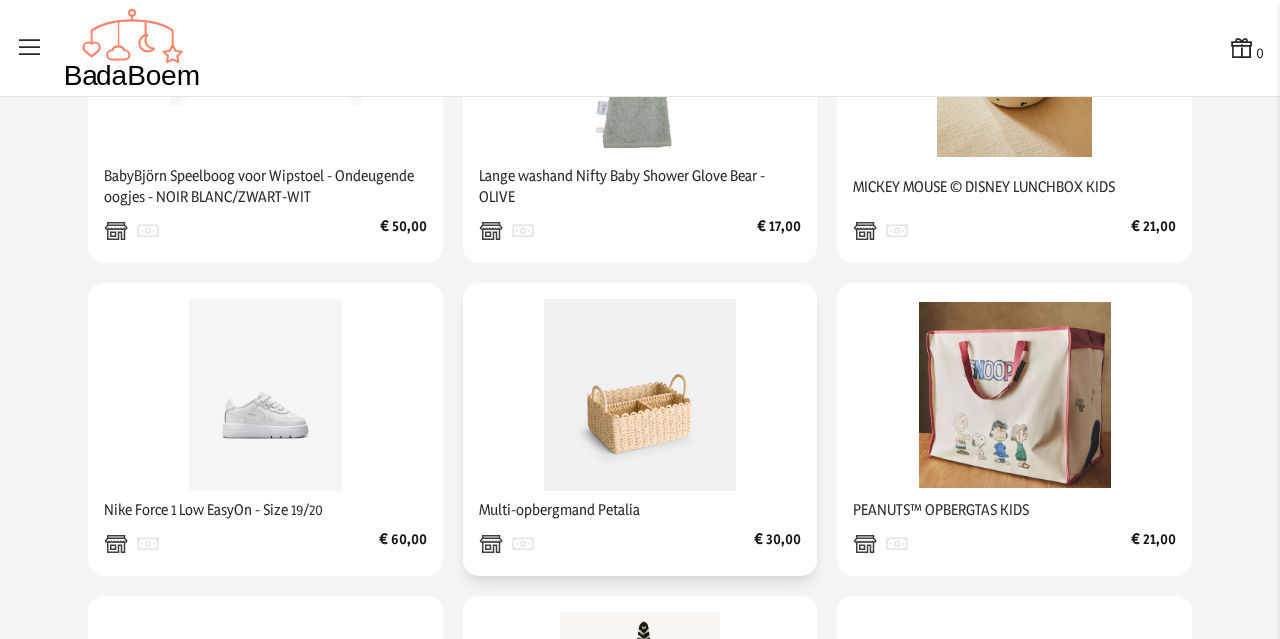 click 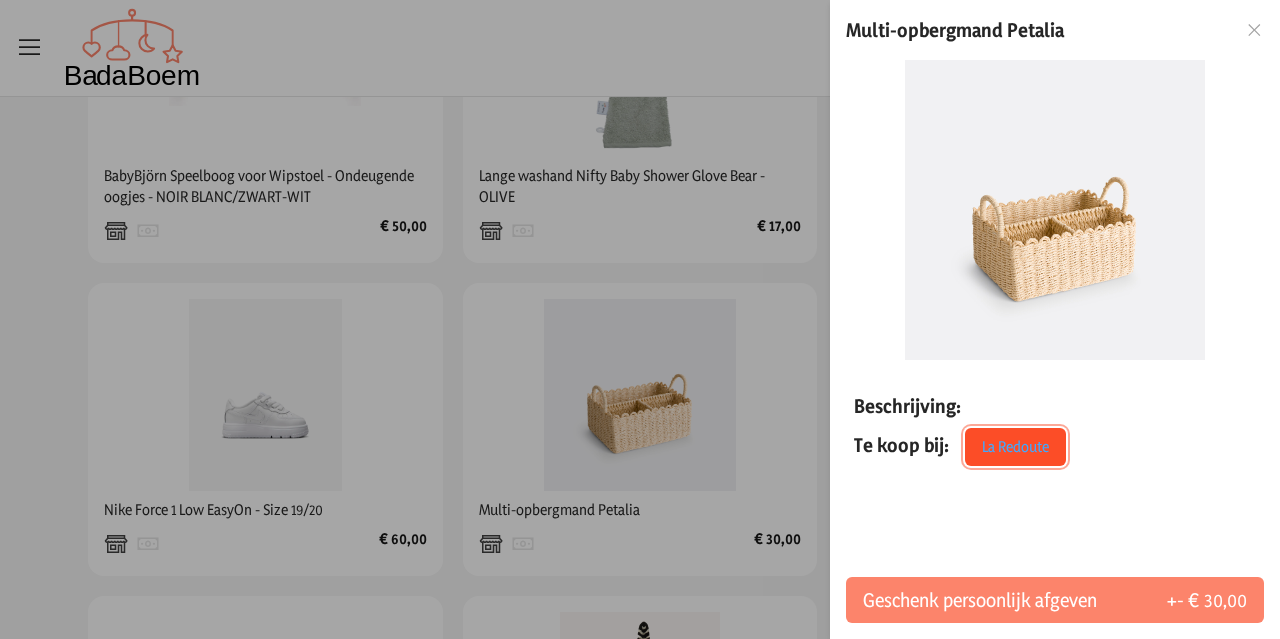 click on "La Redoute" at bounding box center (1015, 447) 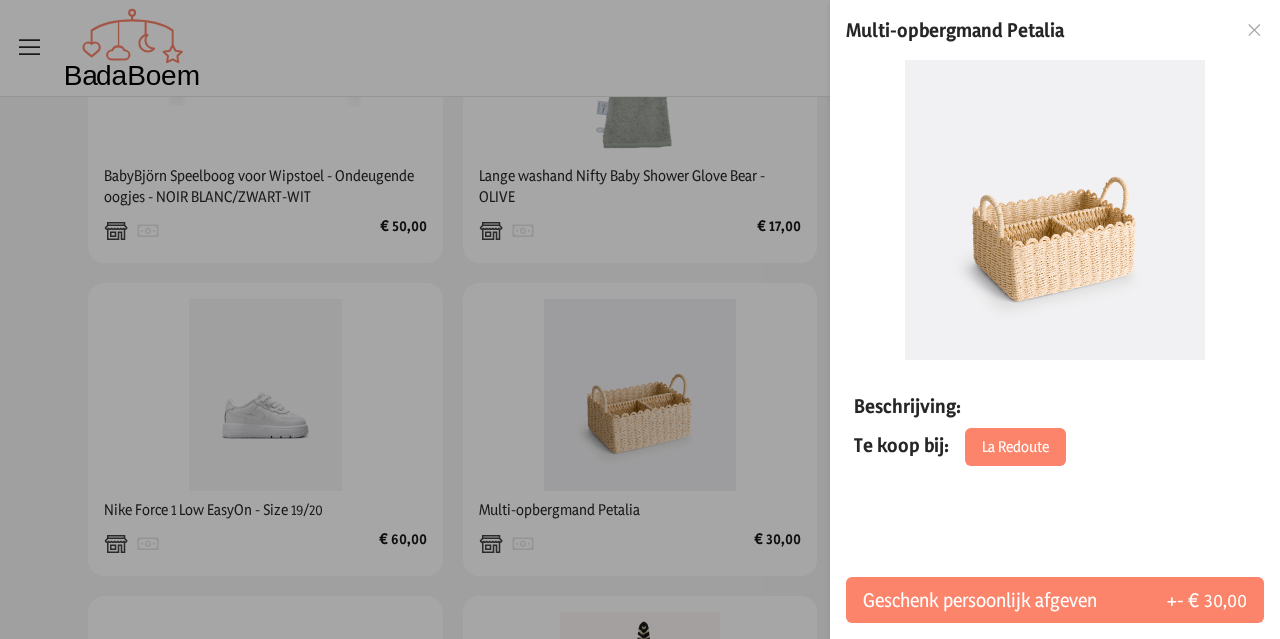 click at bounding box center [640, 319] 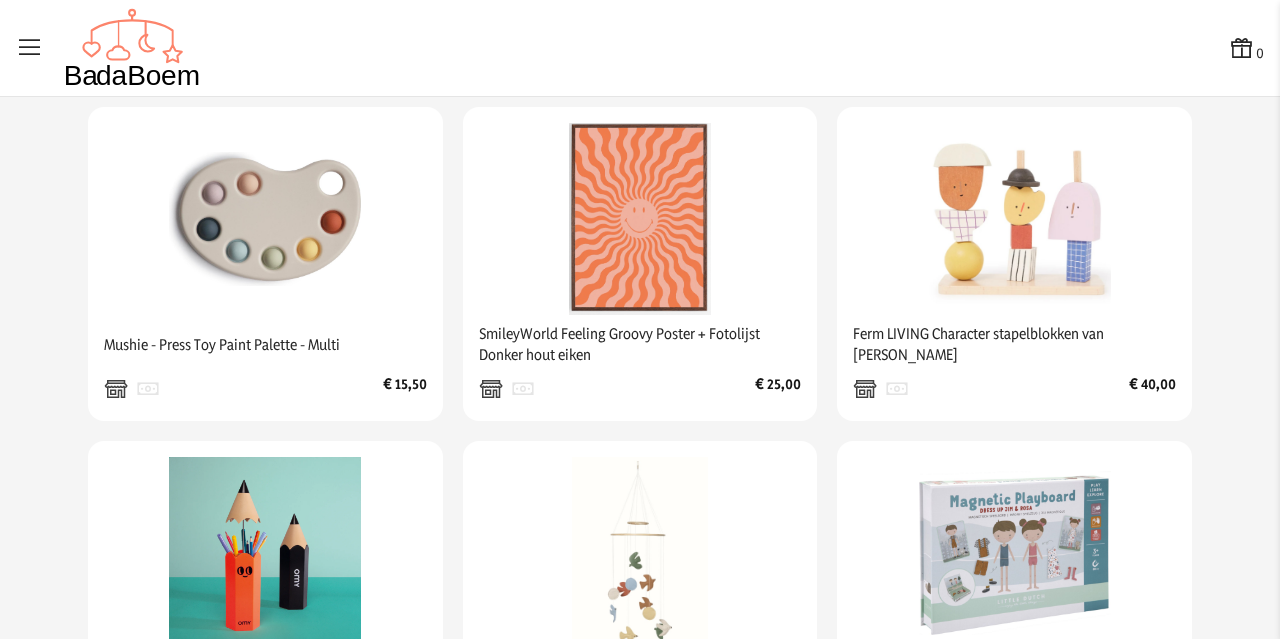 scroll, scrollTop: 1393, scrollLeft: 0, axis: vertical 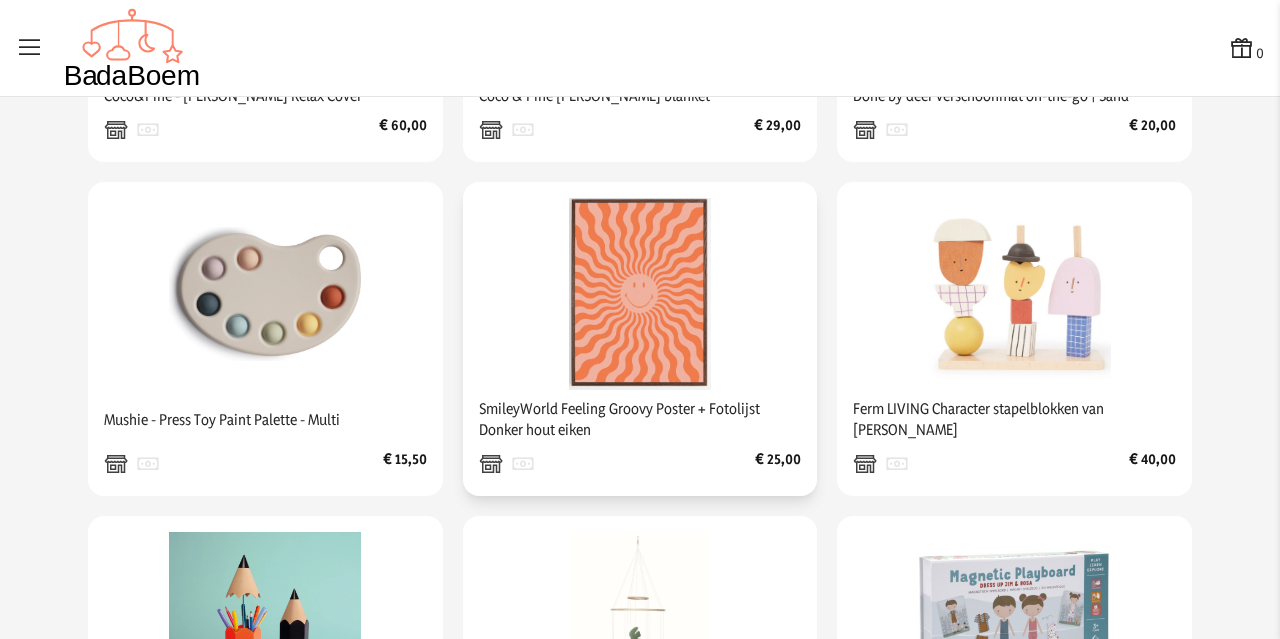 click on "SmileyWorld Feeling Groovy Poster + Fotolijst Donker hout eiken" 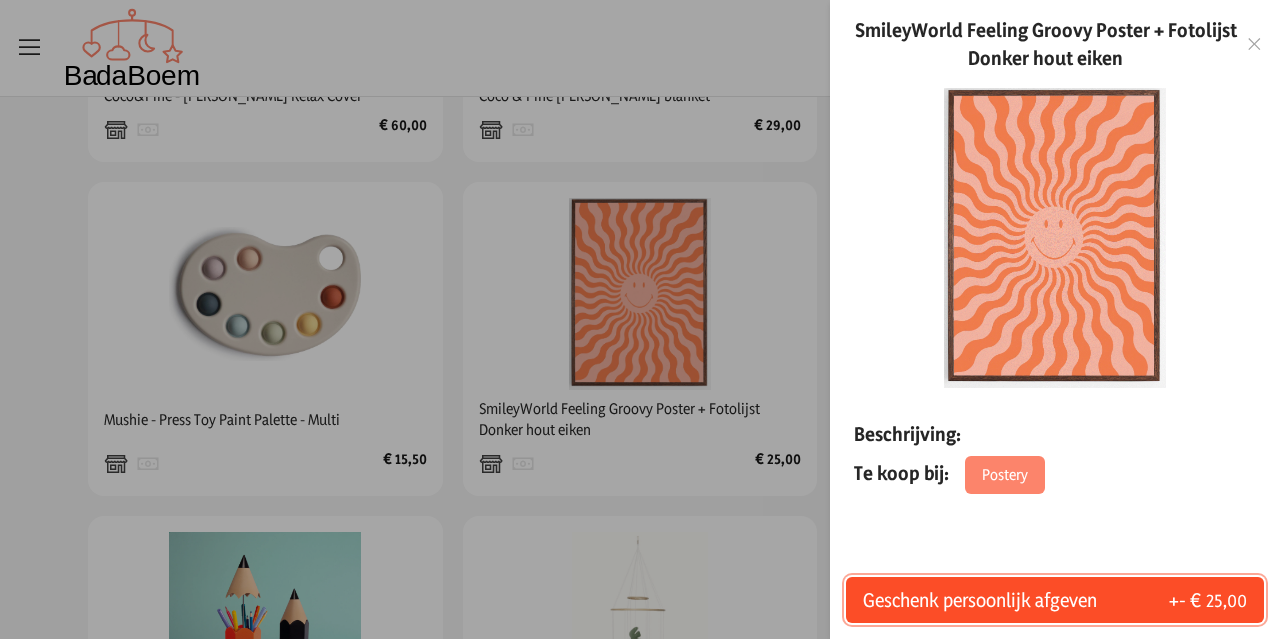 click on "Geschenk persoonlijk afgeven" at bounding box center [980, 600] 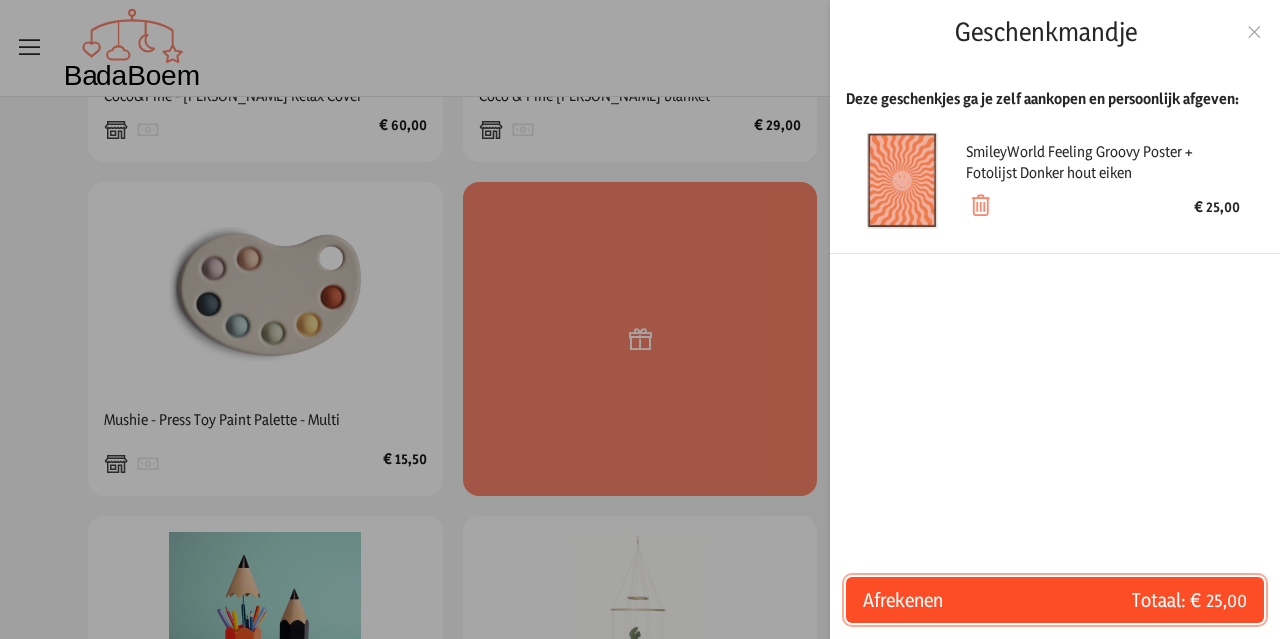 click on "Totaal: € 25,00" at bounding box center (1151, 600) 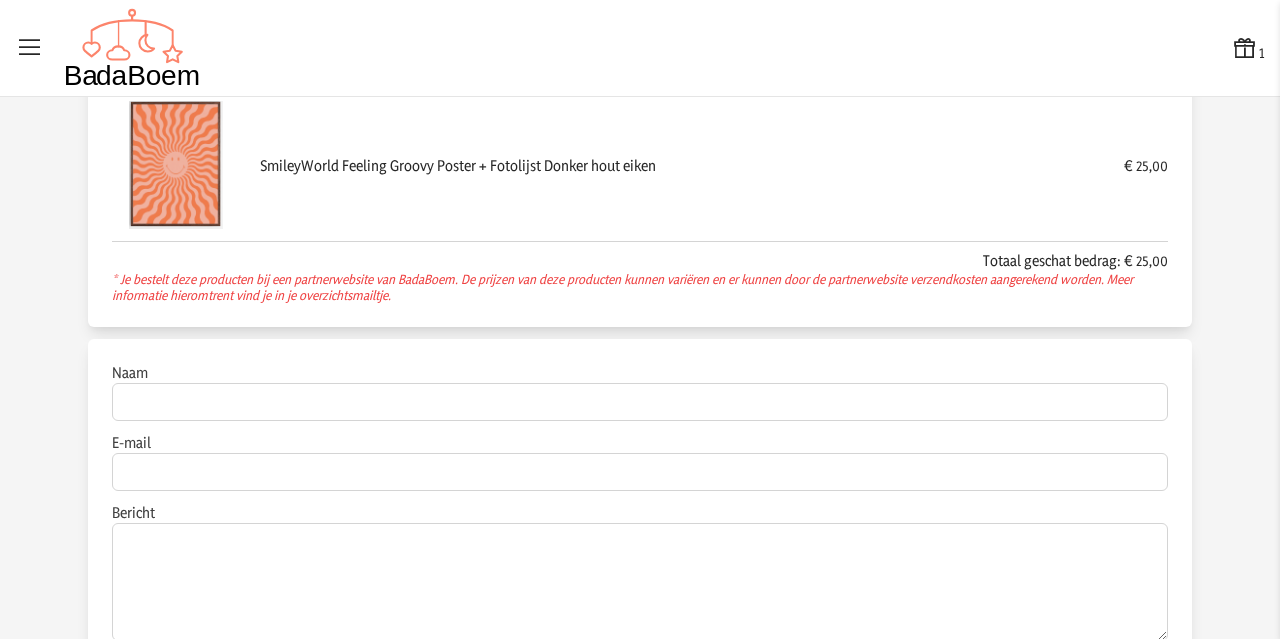 scroll, scrollTop: 228, scrollLeft: 0, axis: vertical 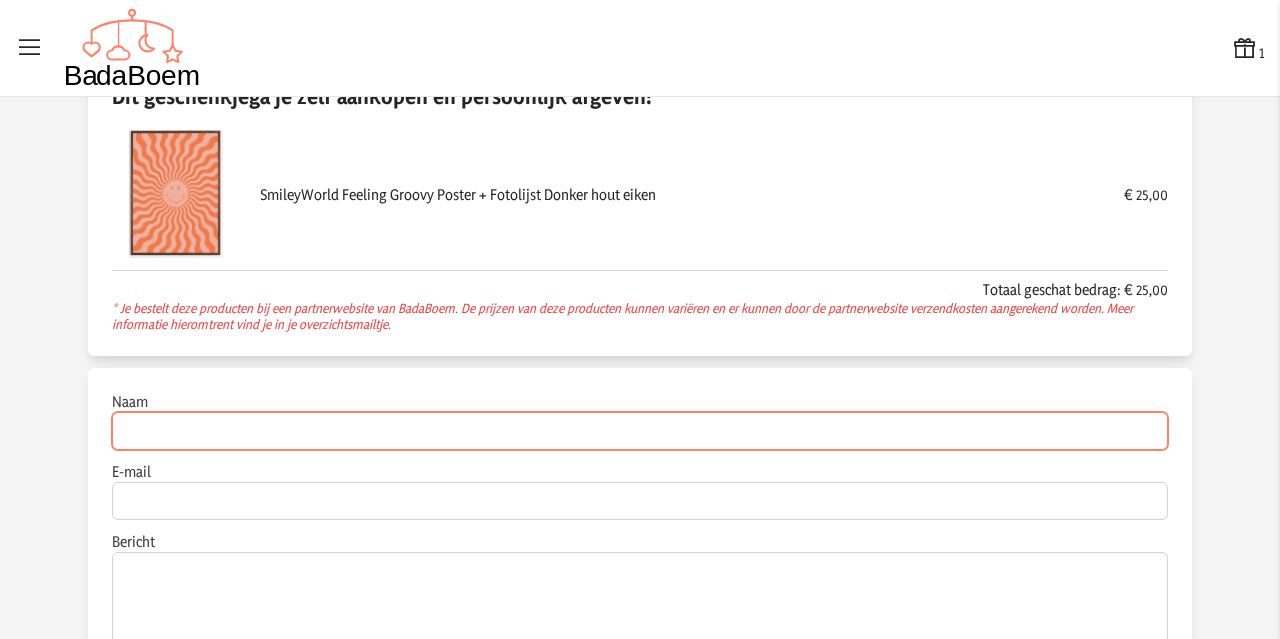 click on "Naam" at bounding box center [640, 431] 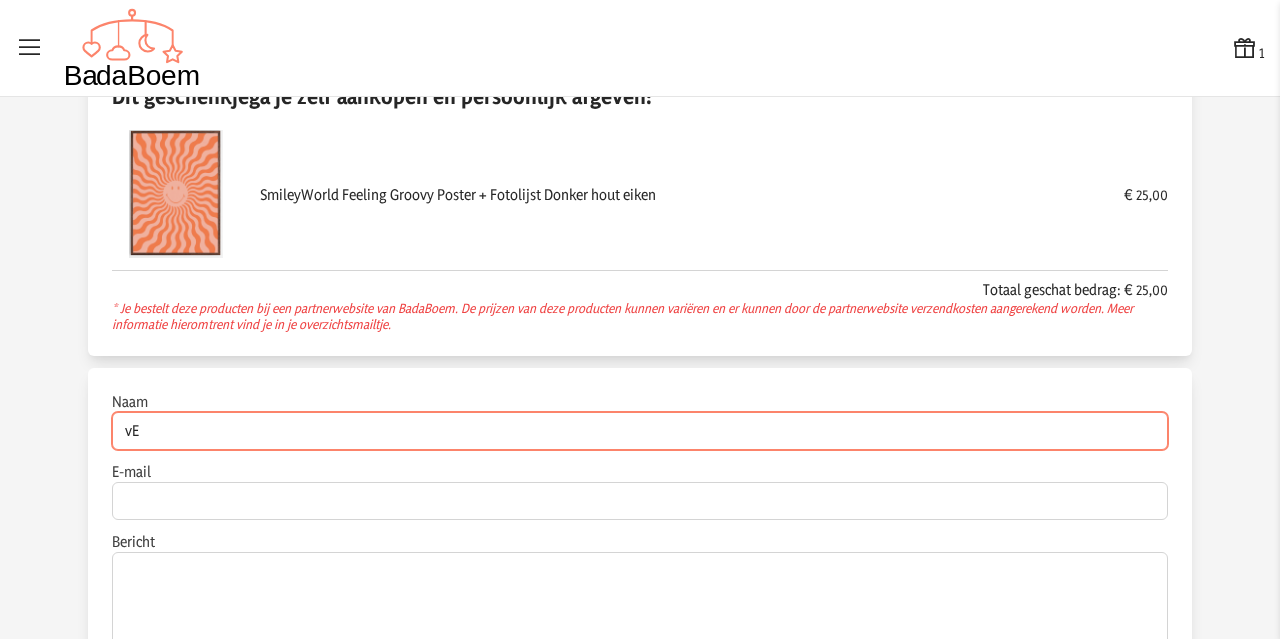 type on "v" 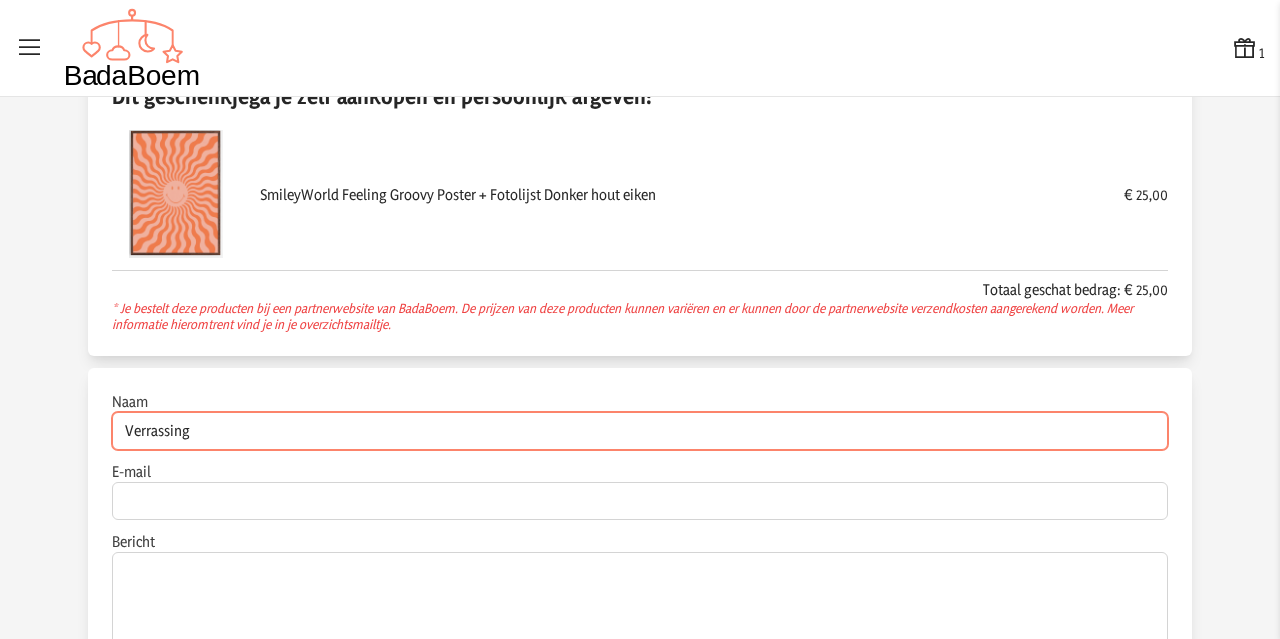 type on "Verrassing" 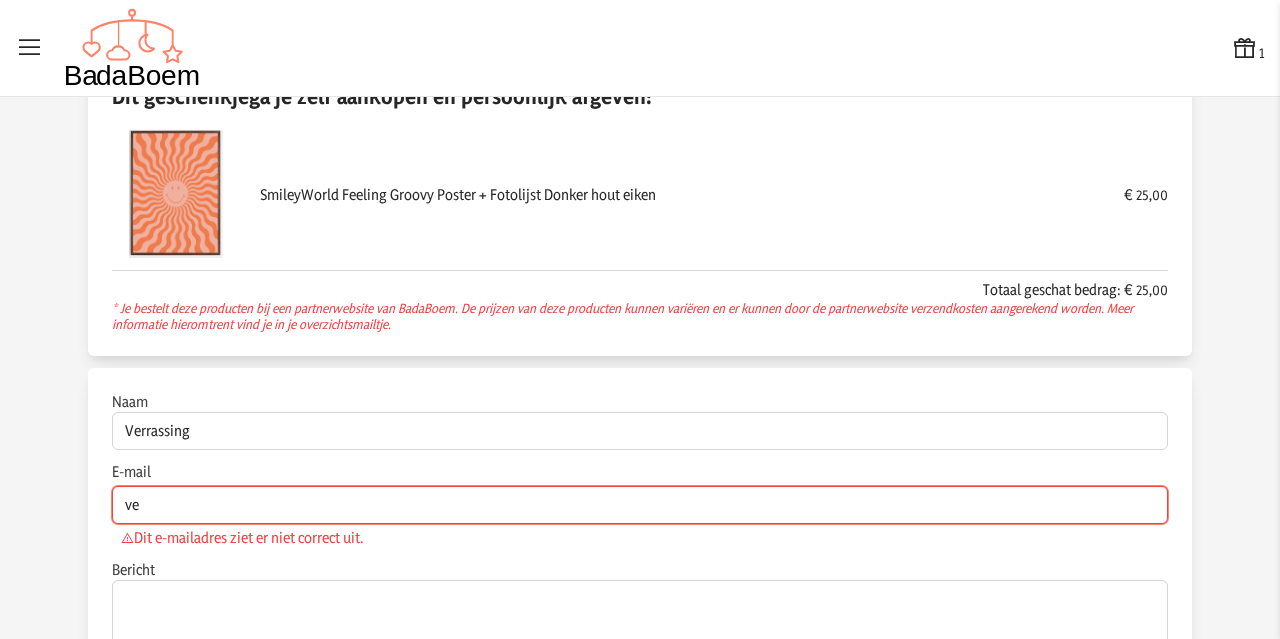 type on "v" 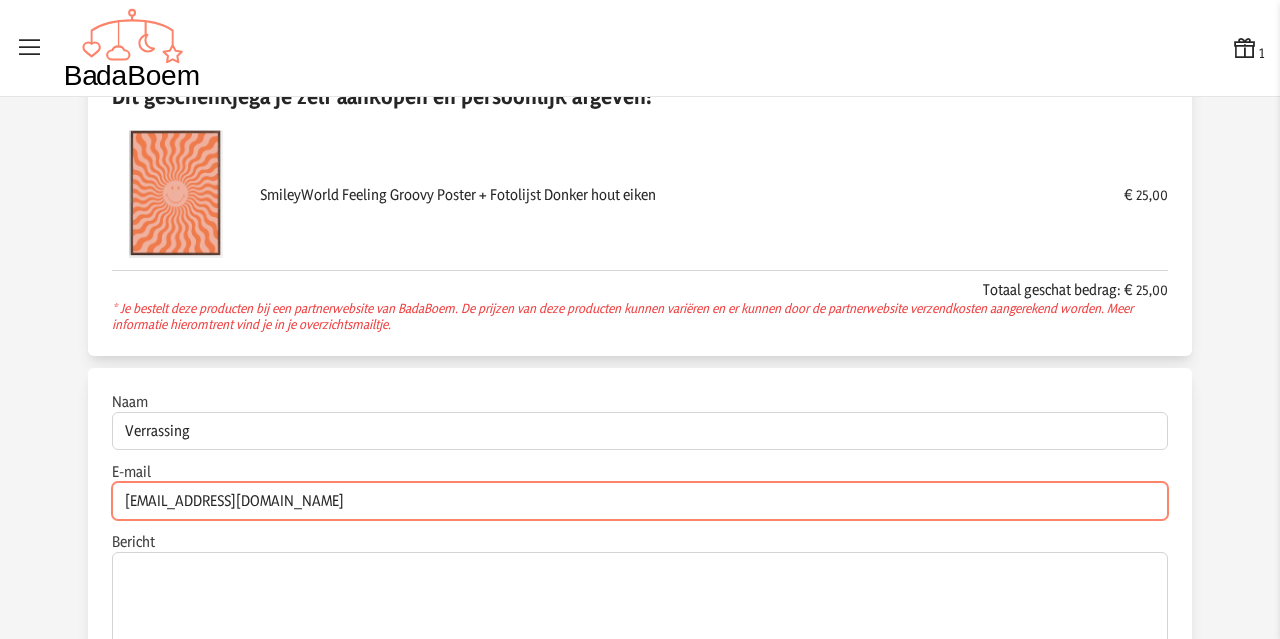 type on "[EMAIL_ADDRESS][DOMAIN_NAME]" 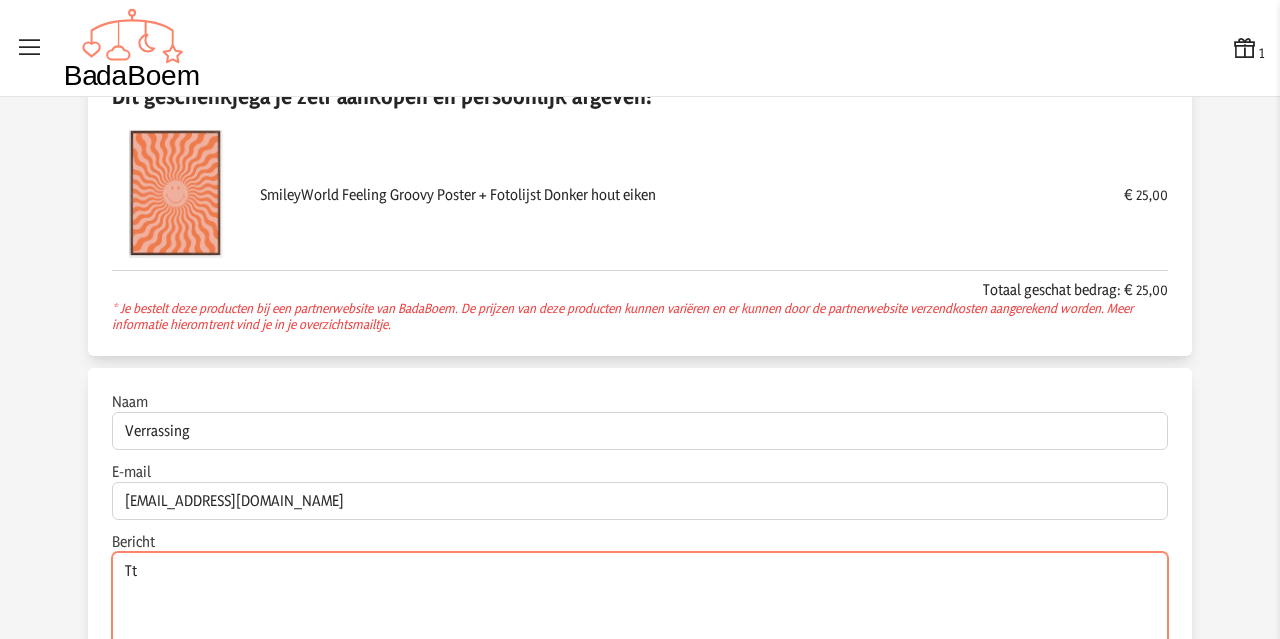 type on "T" 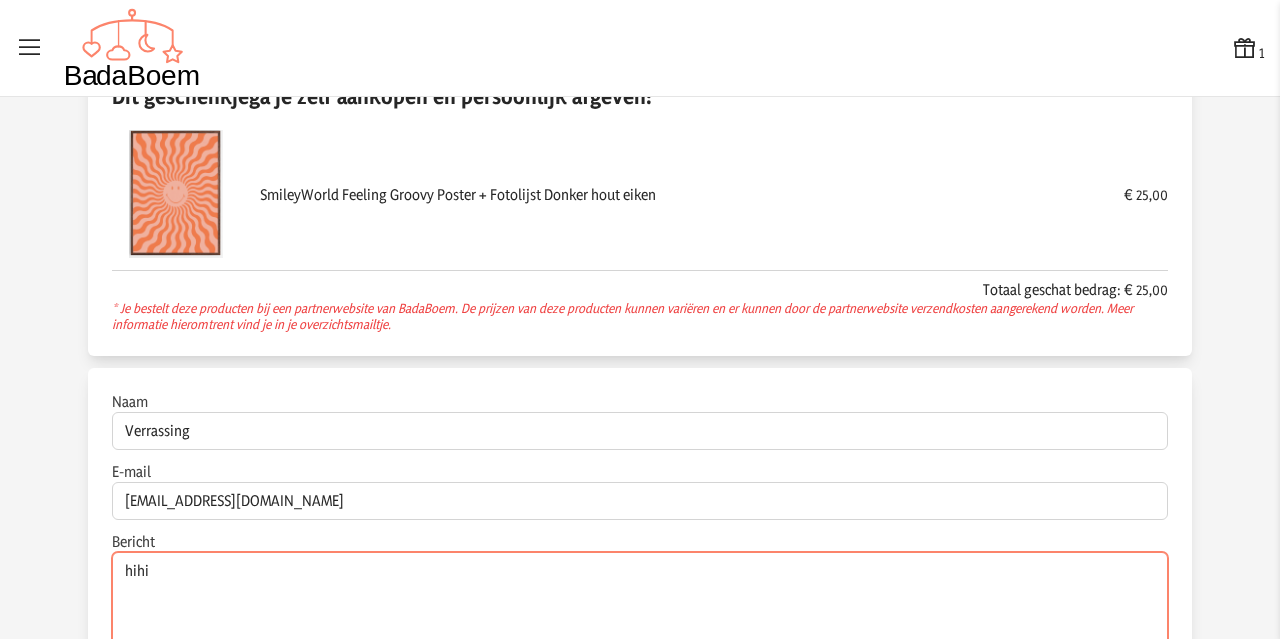 scroll, scrollTop: 228, scrollLeft: 0, axis: vertical 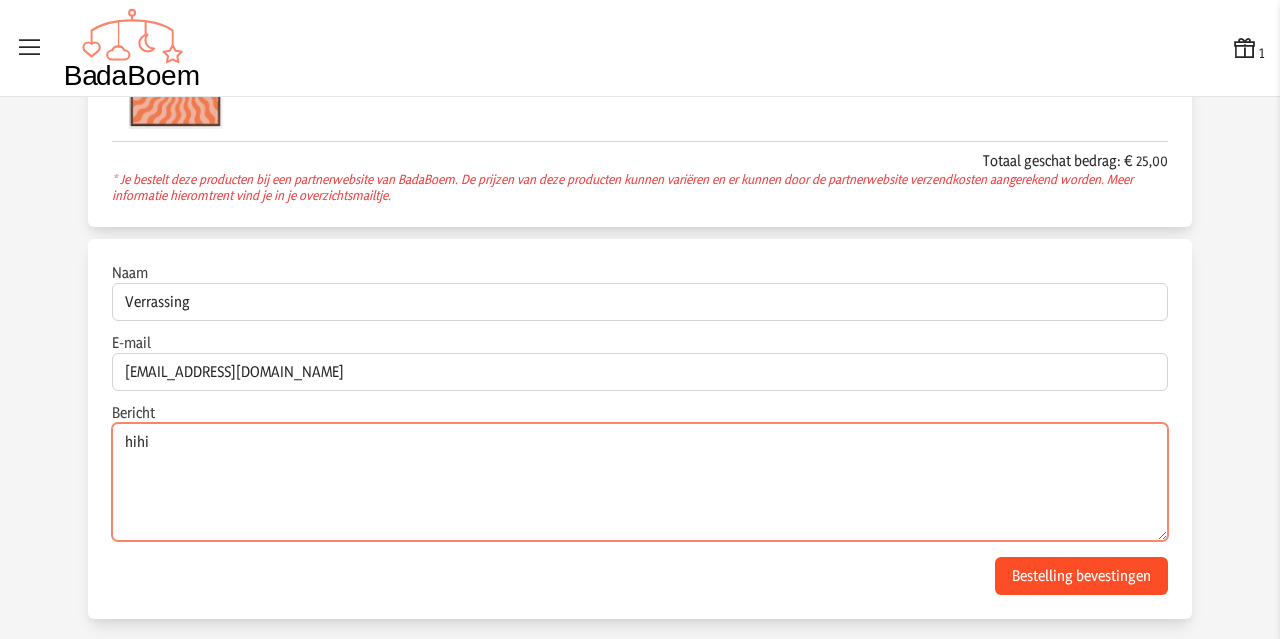 type on "hihi" 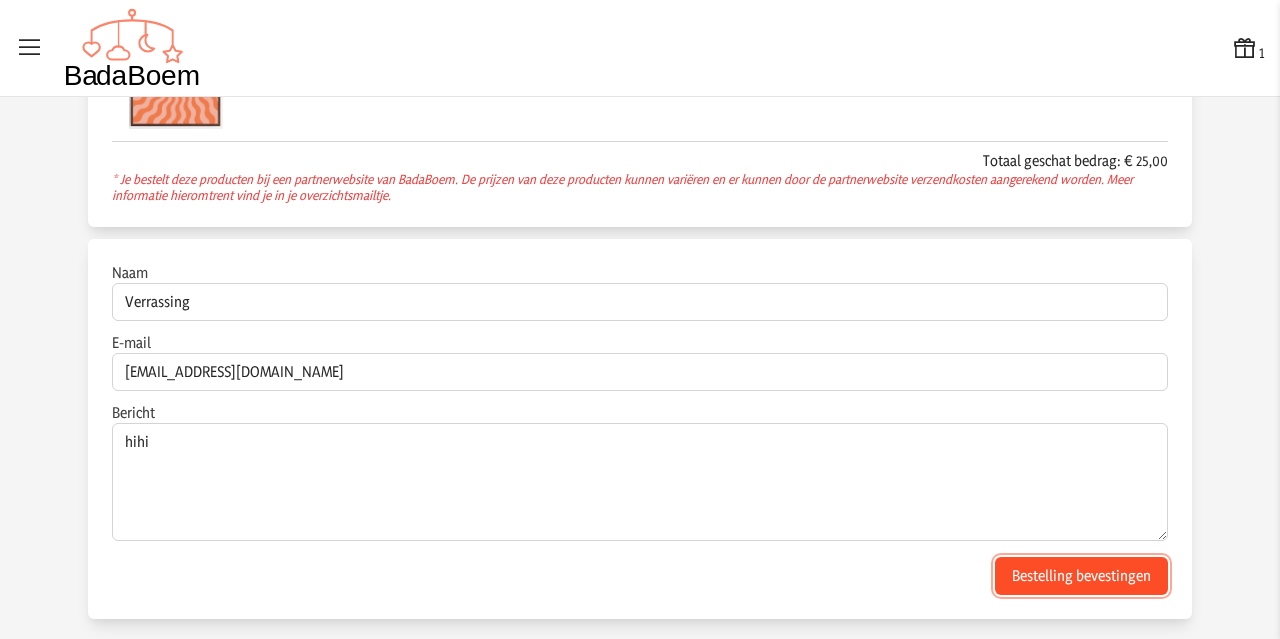 click on "Bestelling bevestingen" 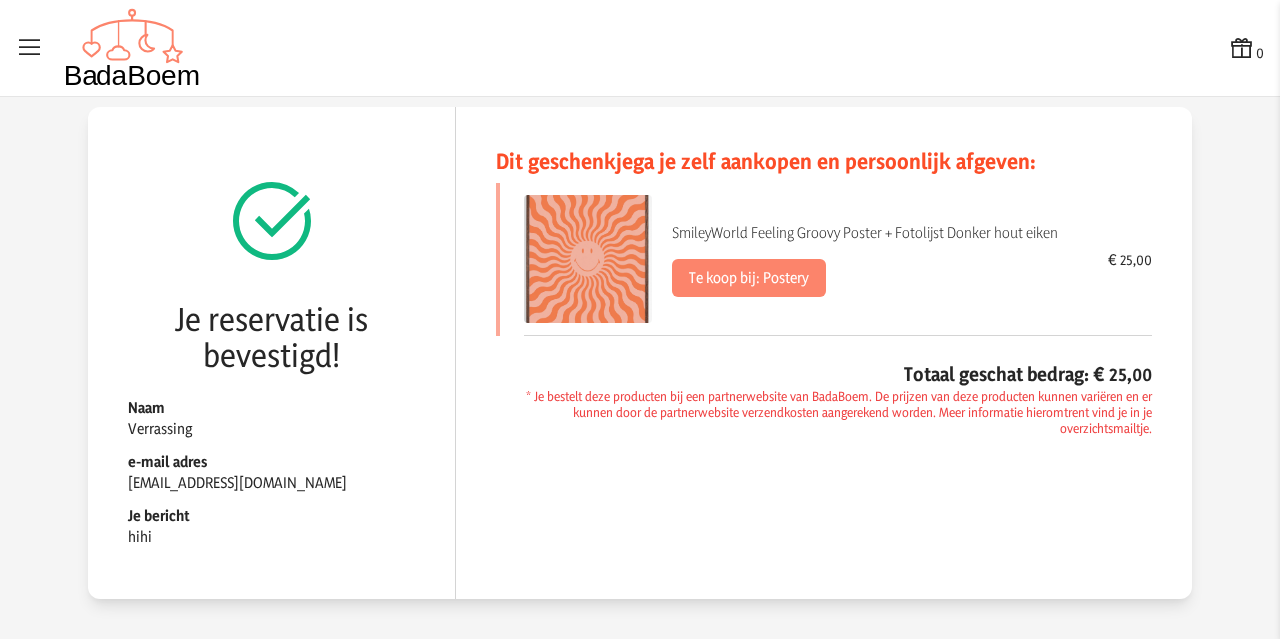 scroll, scrollTop: 30, scrollLeft: 0, axis: vertical 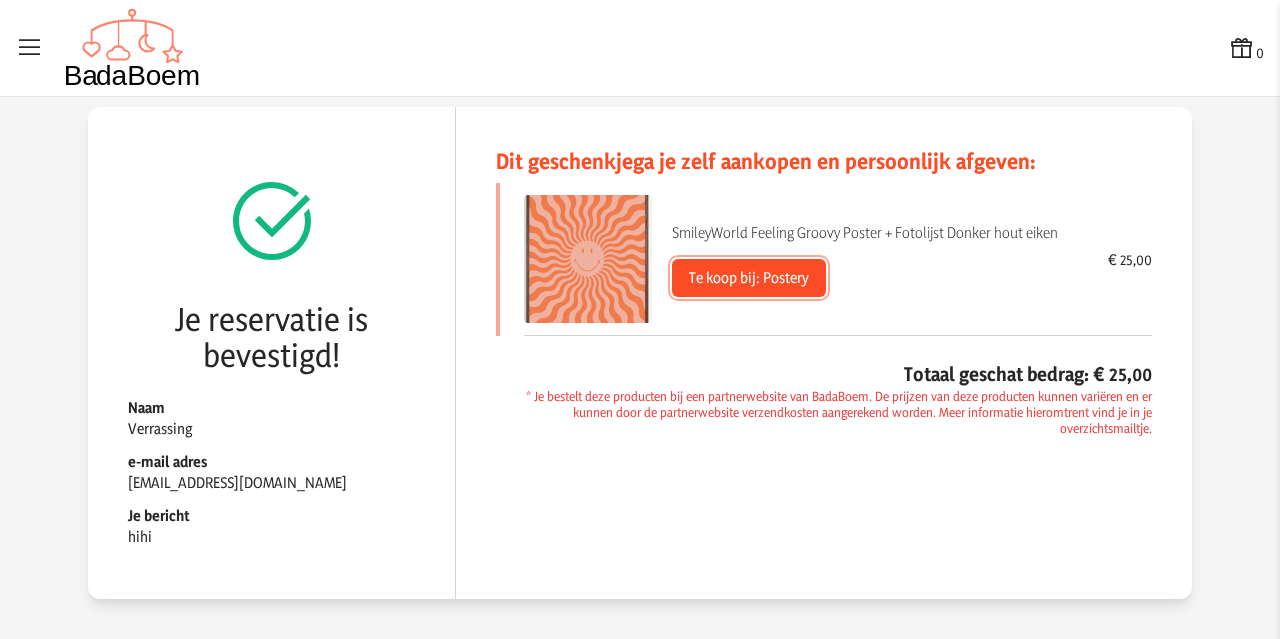 click on "Te koop bij: Postery" 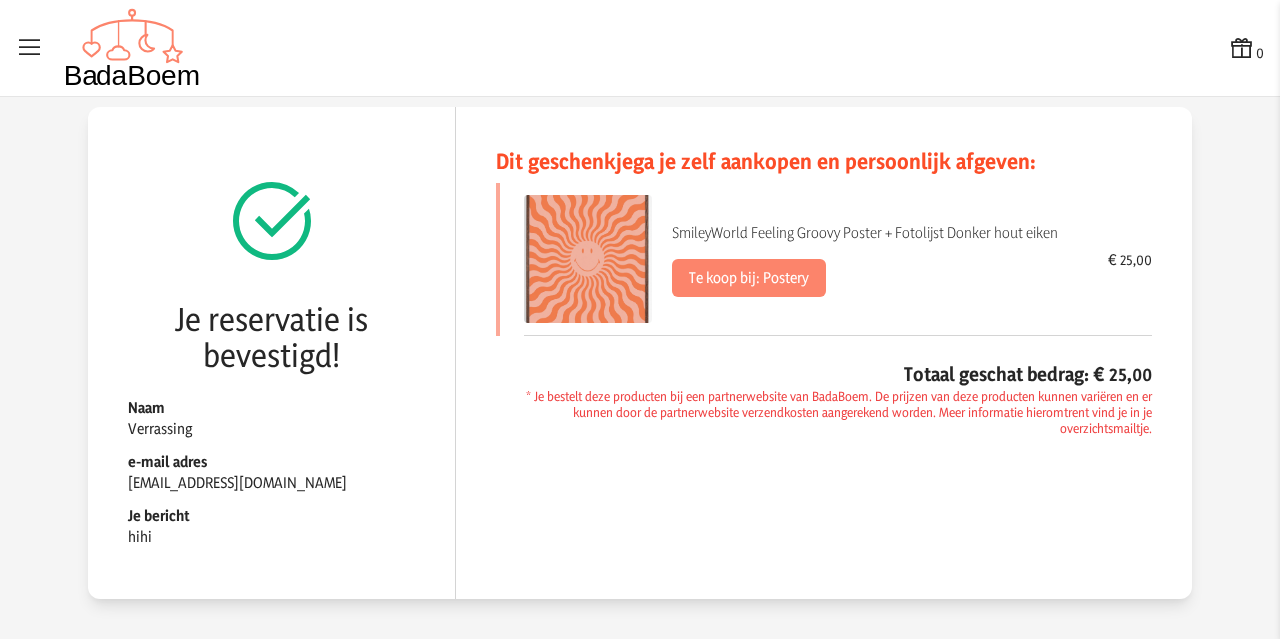 click 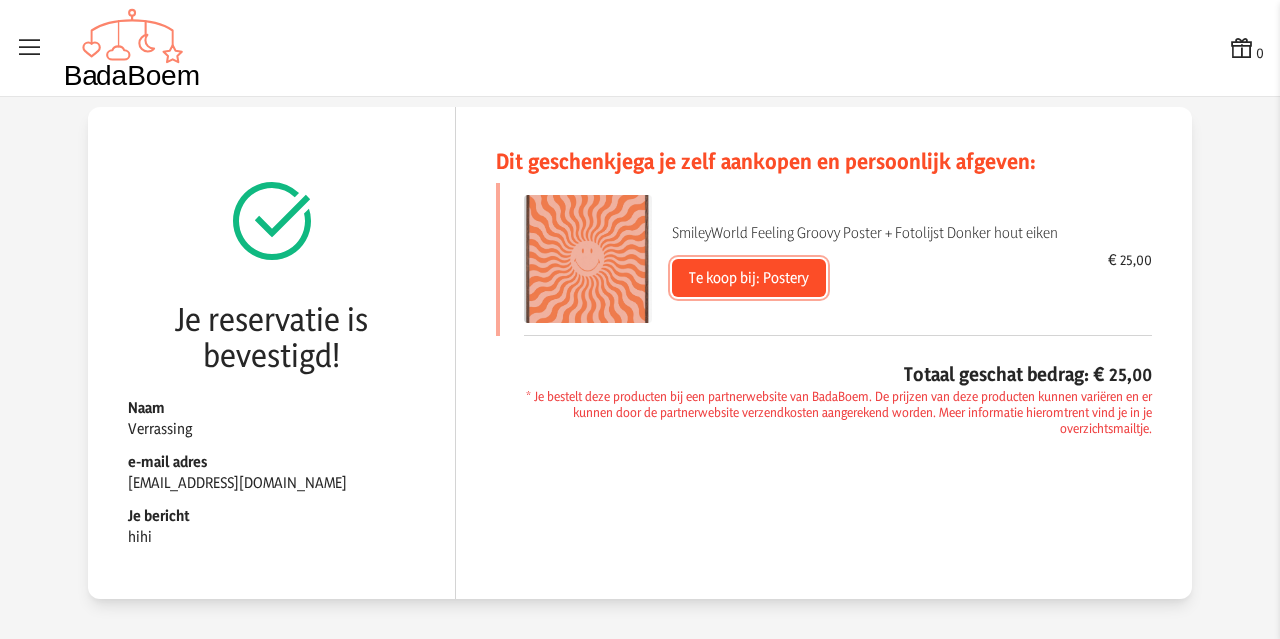 click on "Te koop bij: Postery" 